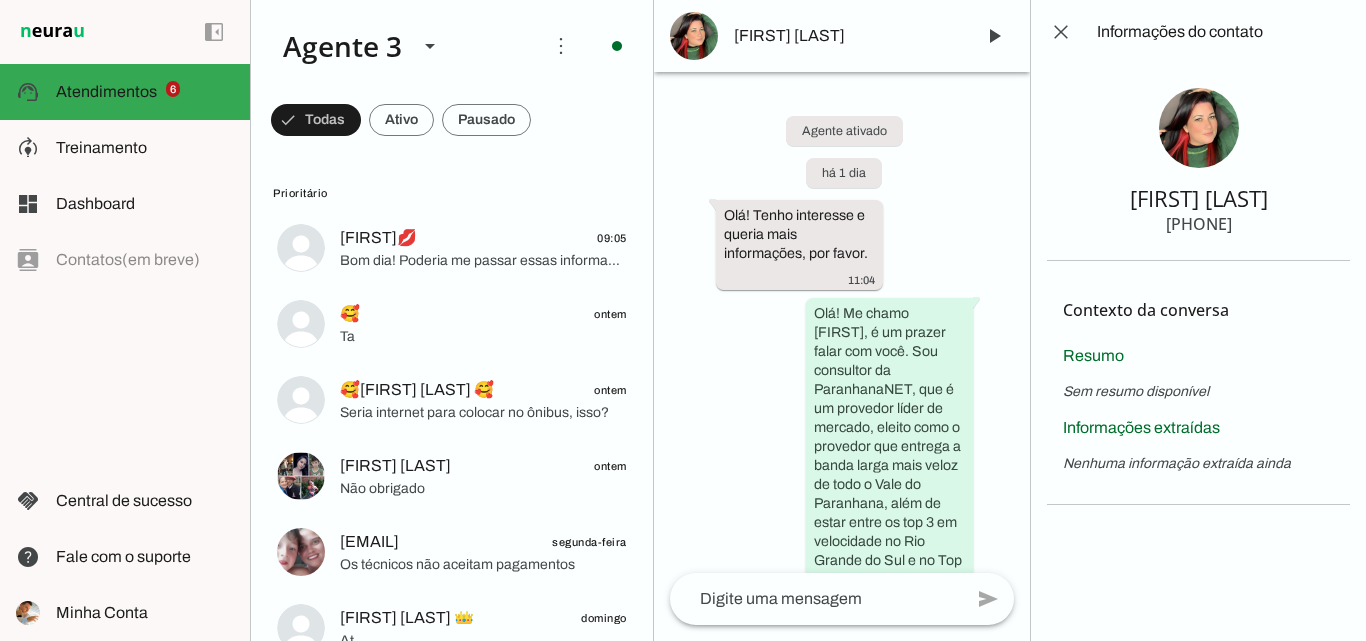 scroll, scrollTop: 0, scrollLeft: 0, axis: both 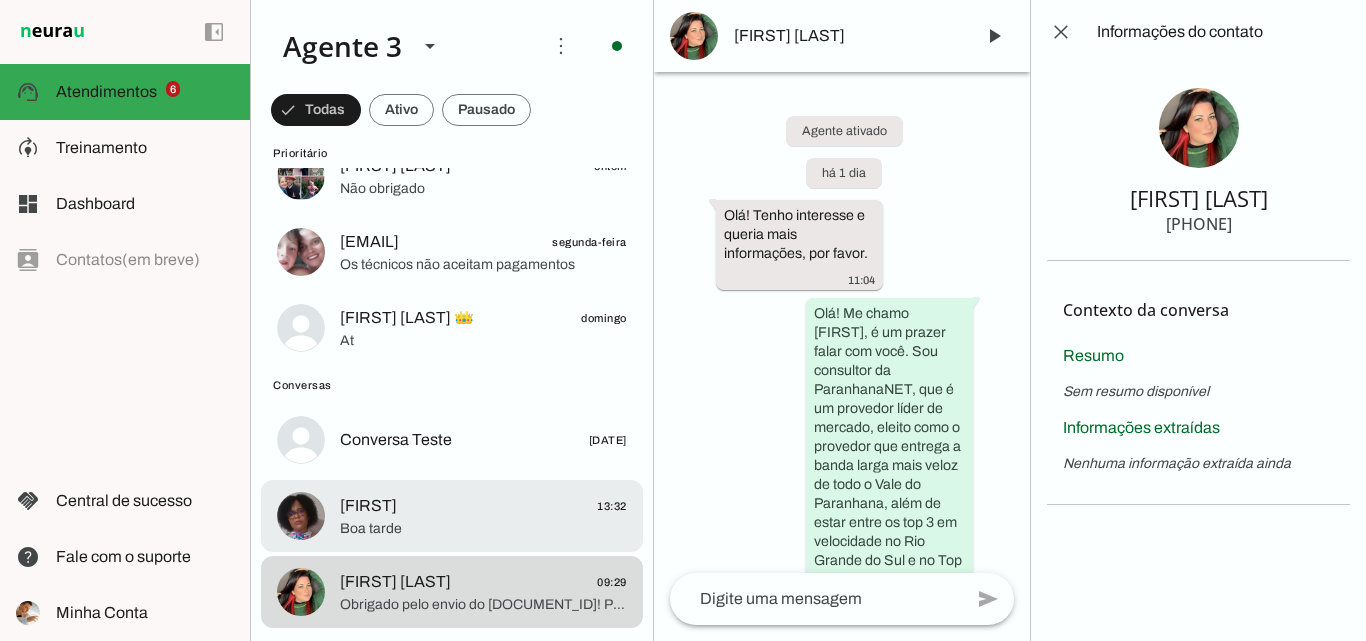 click on "Silvia
13:32" 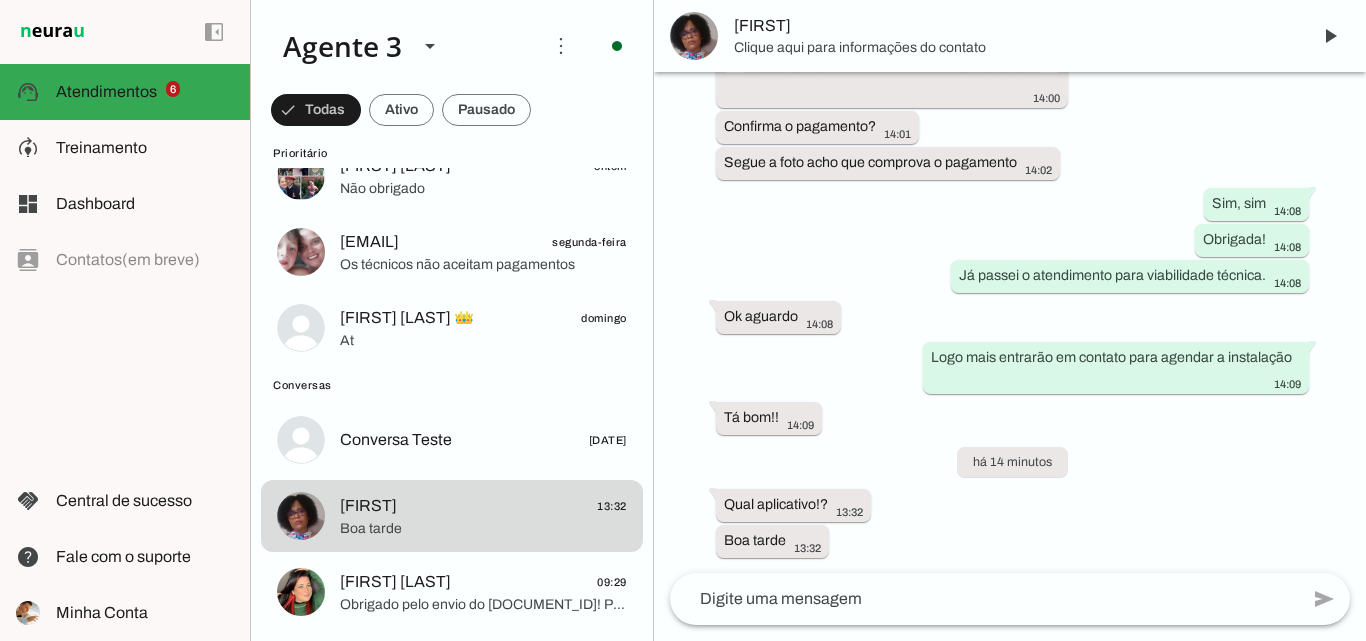 scroll, scrollTop: 12887, scrollLeft: 0, axis: vertical 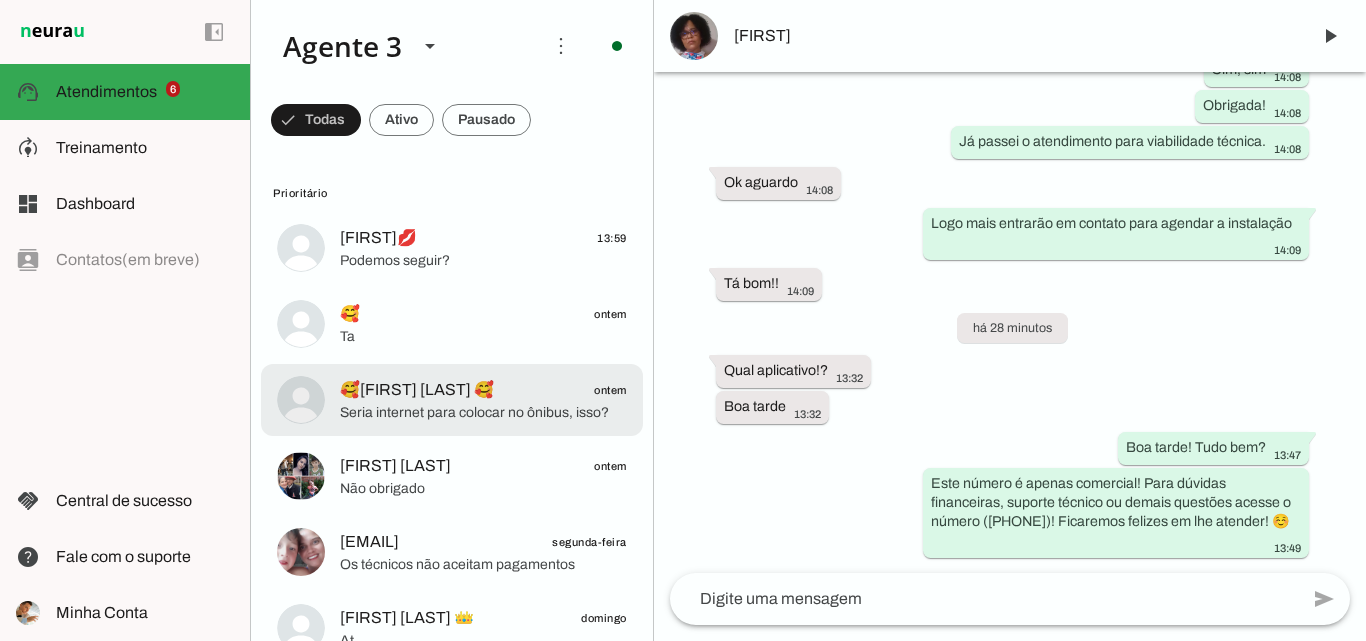 click on "🥰[FIRST] [LAST] 🥰" 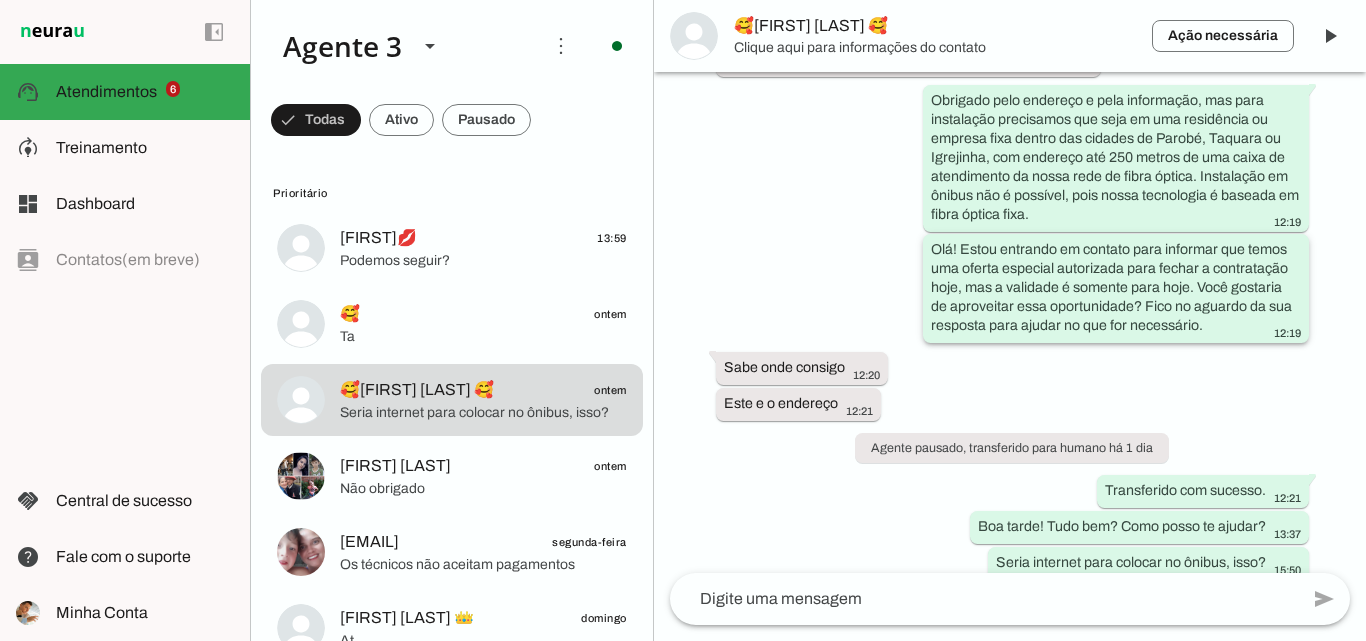 scroll, scrollTop: 562, scrollLeft: 0, axis: vertical 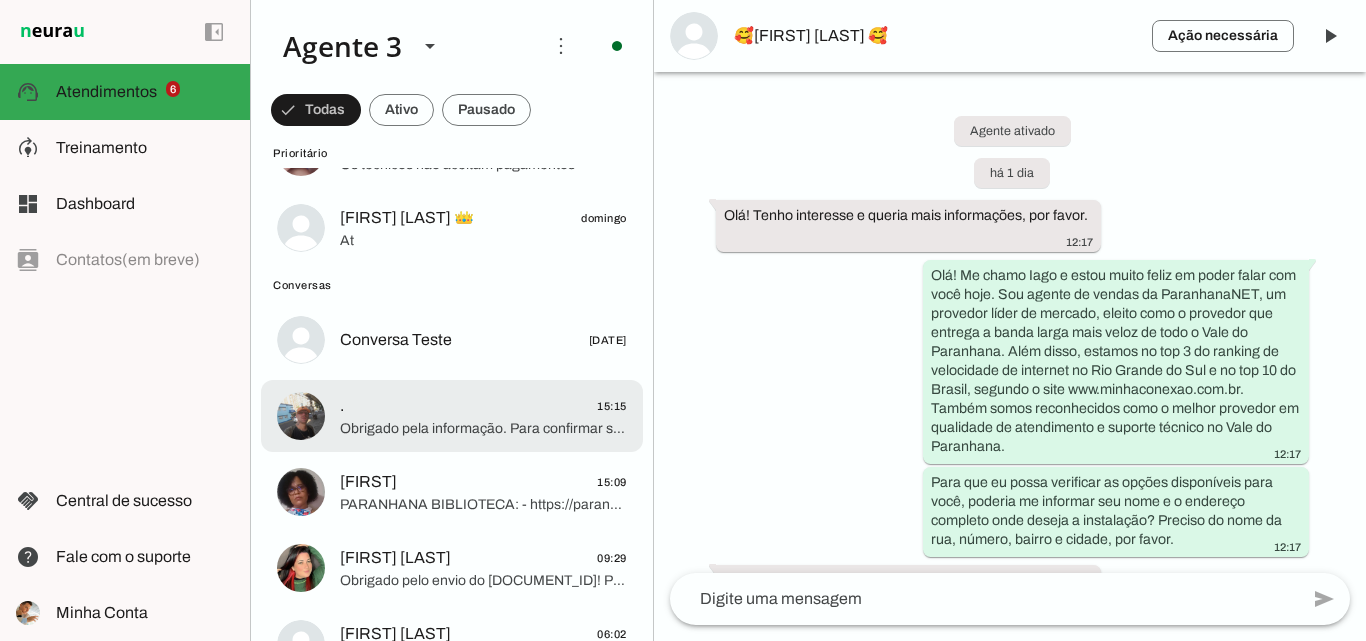 click on "Obrigado pela informação. Para confirmar se podemos atender você, preciso do número da rua e do bairro completo, pois "Vila Teresa" é um bairro, mas o número da rua é essencial para verificar a proximidade da caixa de atendimento e garantir que a instalação será possível sem custo adicional ou com possível custo, dependendo da distância. Você pode me informar esses detalhes?" 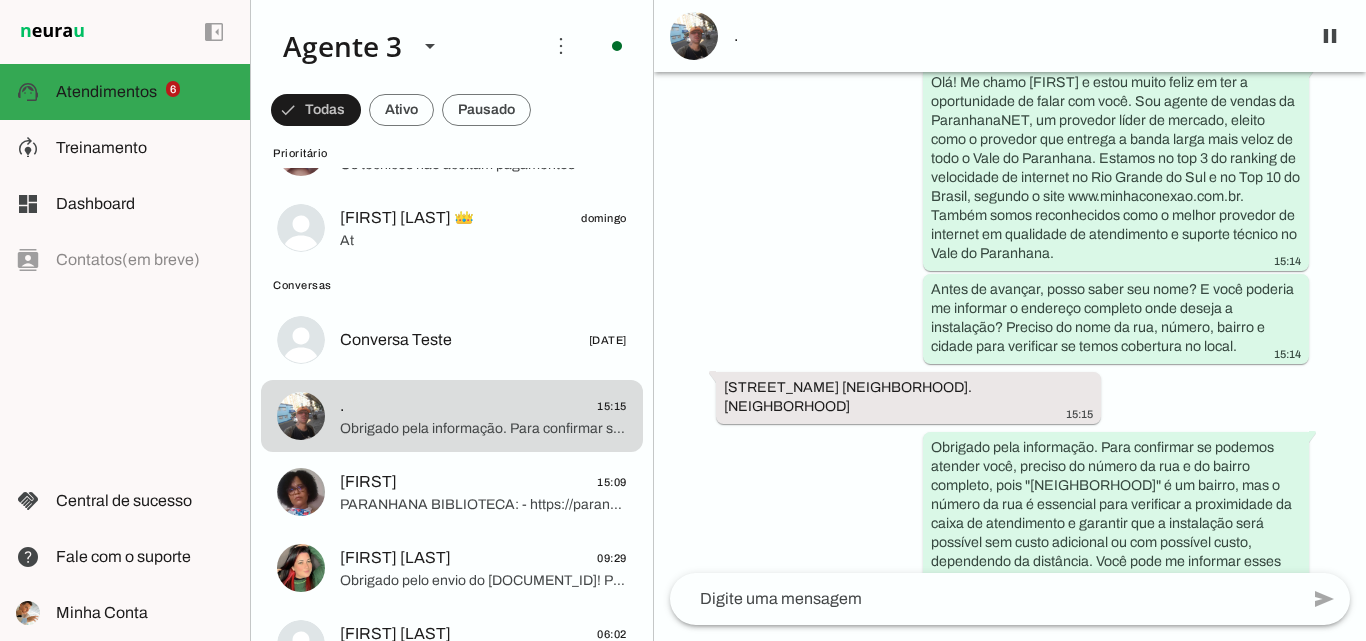 scroll, scrollTop: 195, scrollLeft: 0, axis: vertical 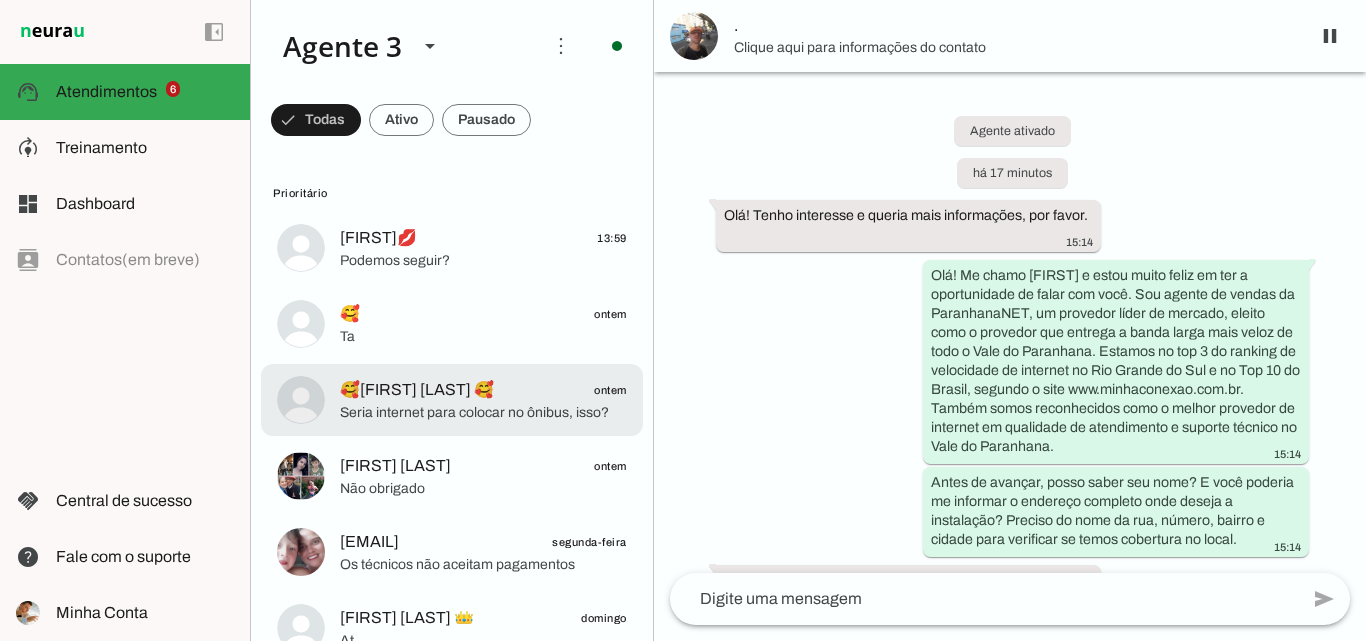 click on "Seria internet para colocar no ônibus, isso?" 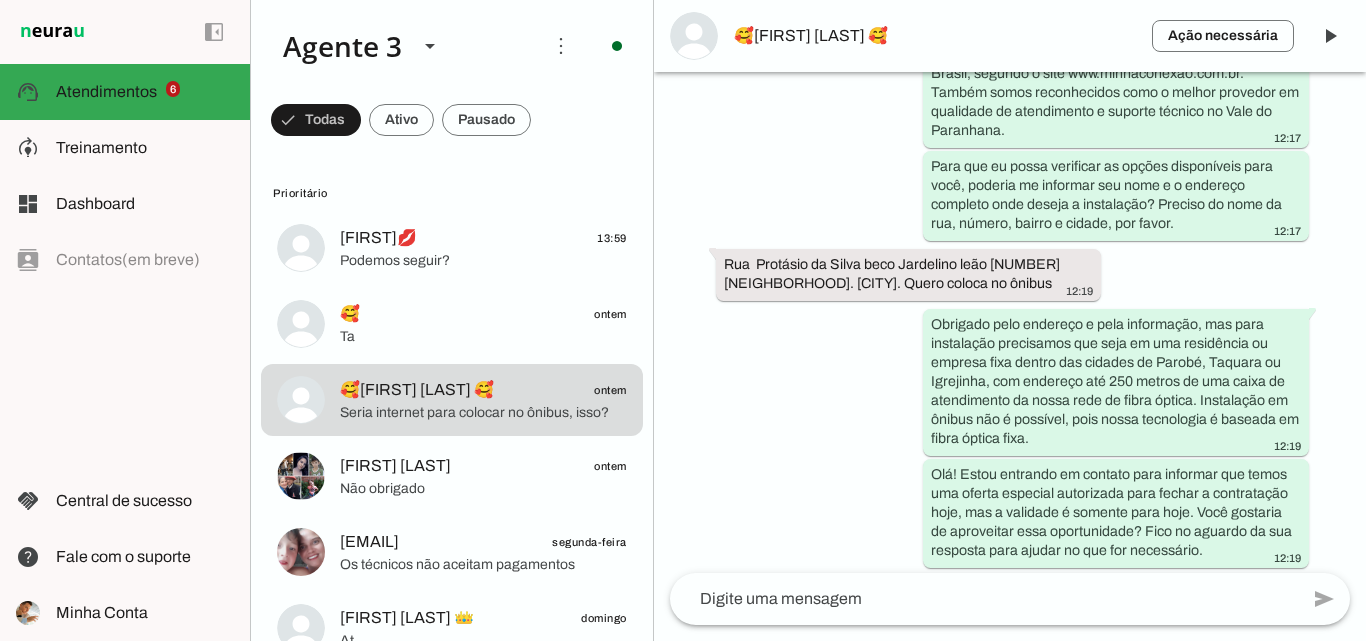 scroll, scrollTop: 562, scrollLeft: 0, axis: vertical 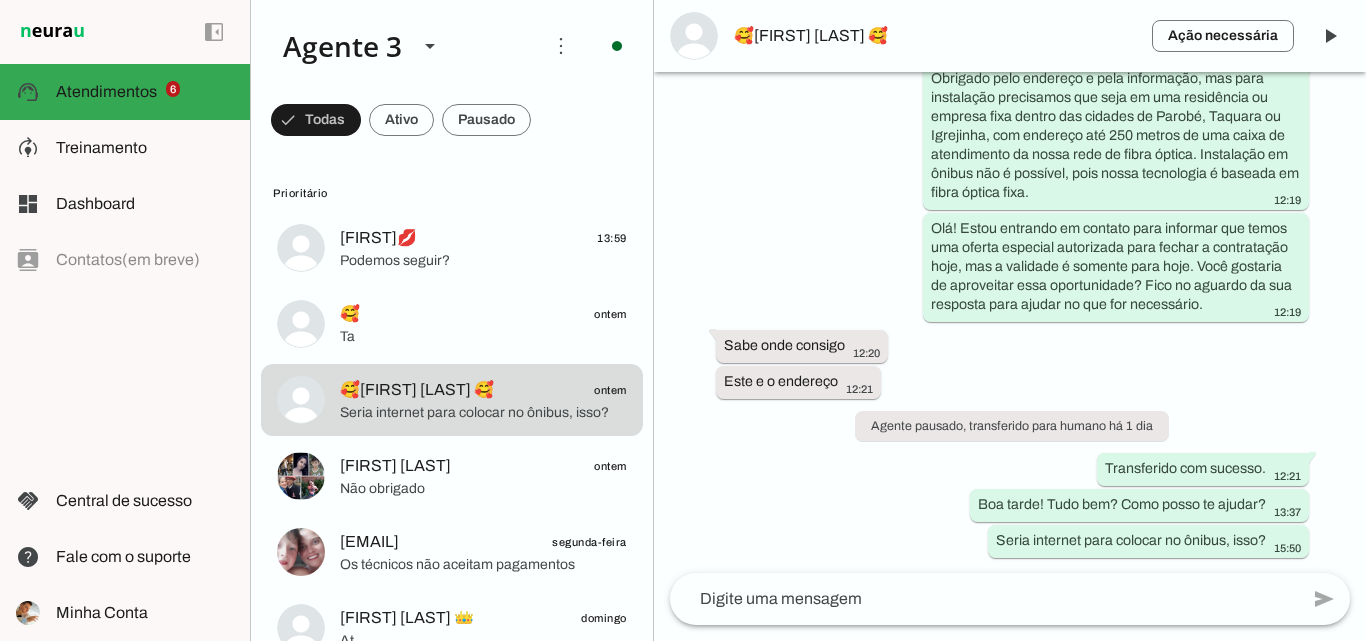 drag, startPoint x: 833, startPoint y: 356, endPoint x: 891, endPoint y: 373, distance: 60.440052 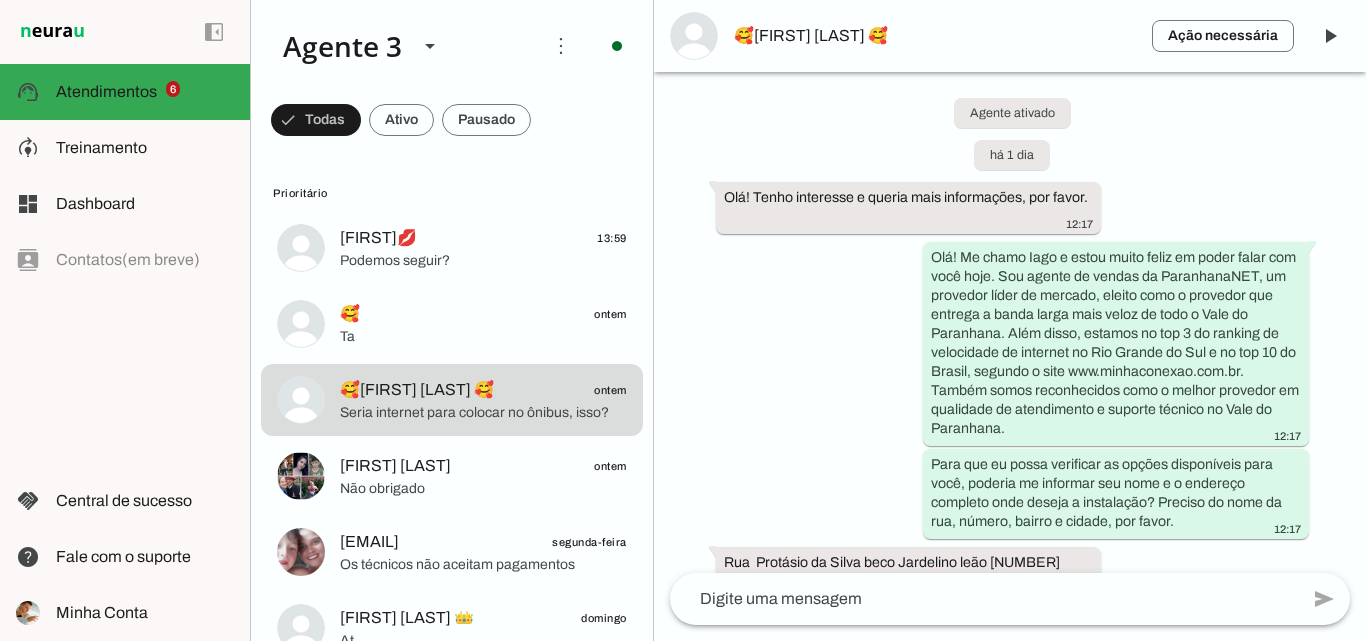 scroll, scrollTop: 0, scrollLeft: 0, axis: both 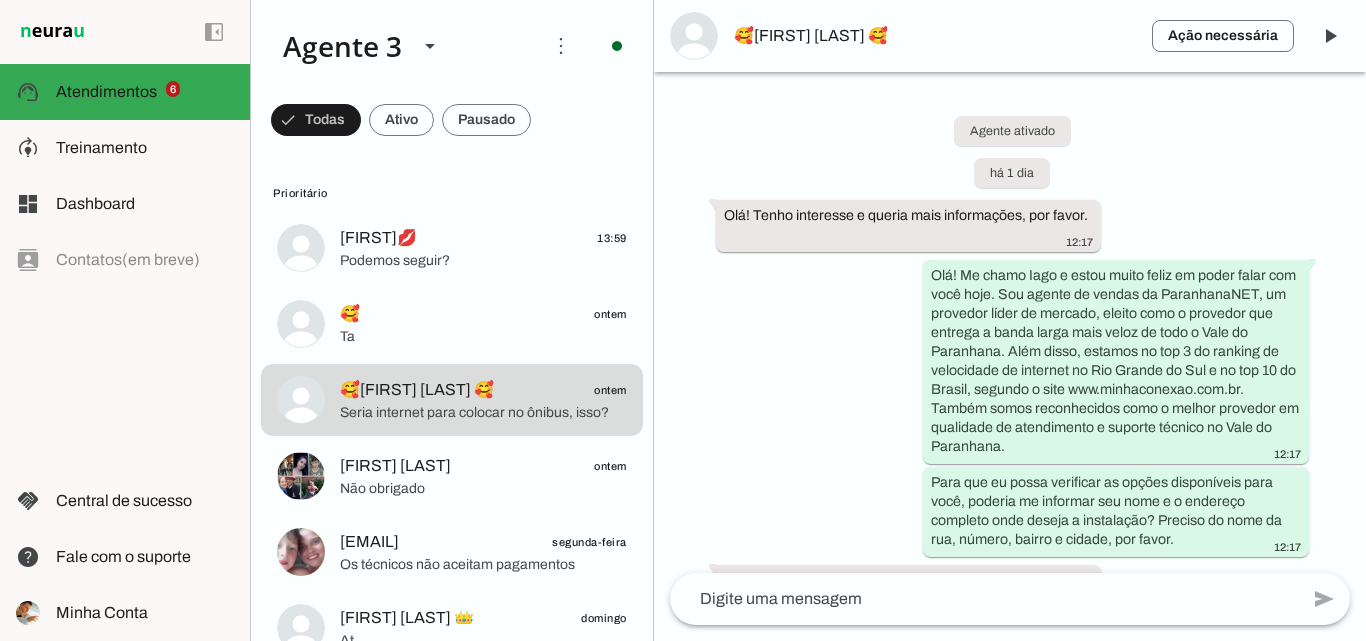click on "🥰[FIRST] [LAST] 🥰" at bounding box center (935, 36) 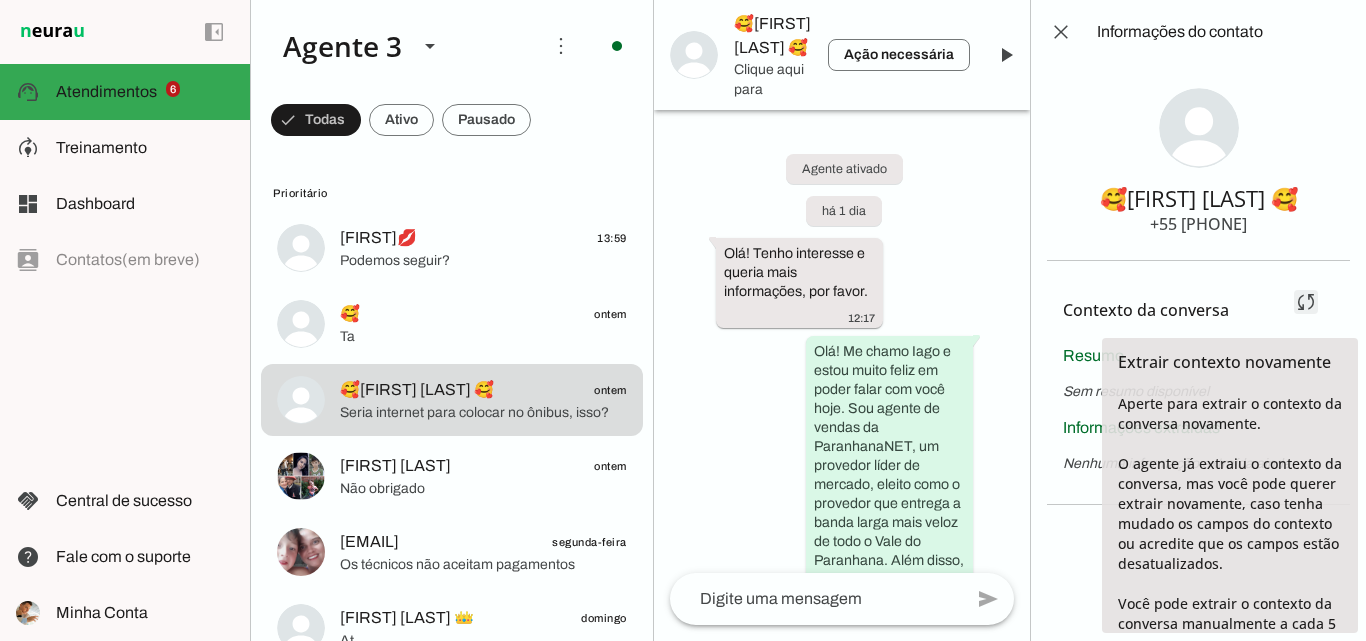 click at bounding box center (1306, 302) 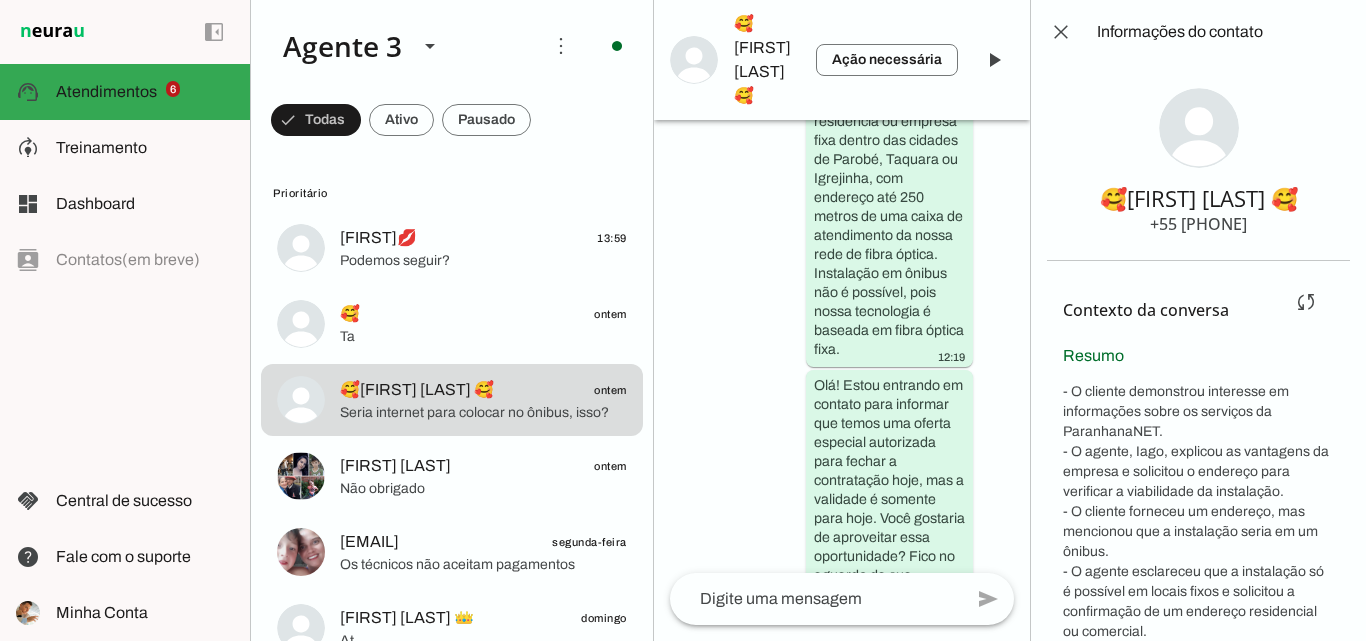 scroll, scrollTop: 1271, scrollLeft: 0, axis: vertical 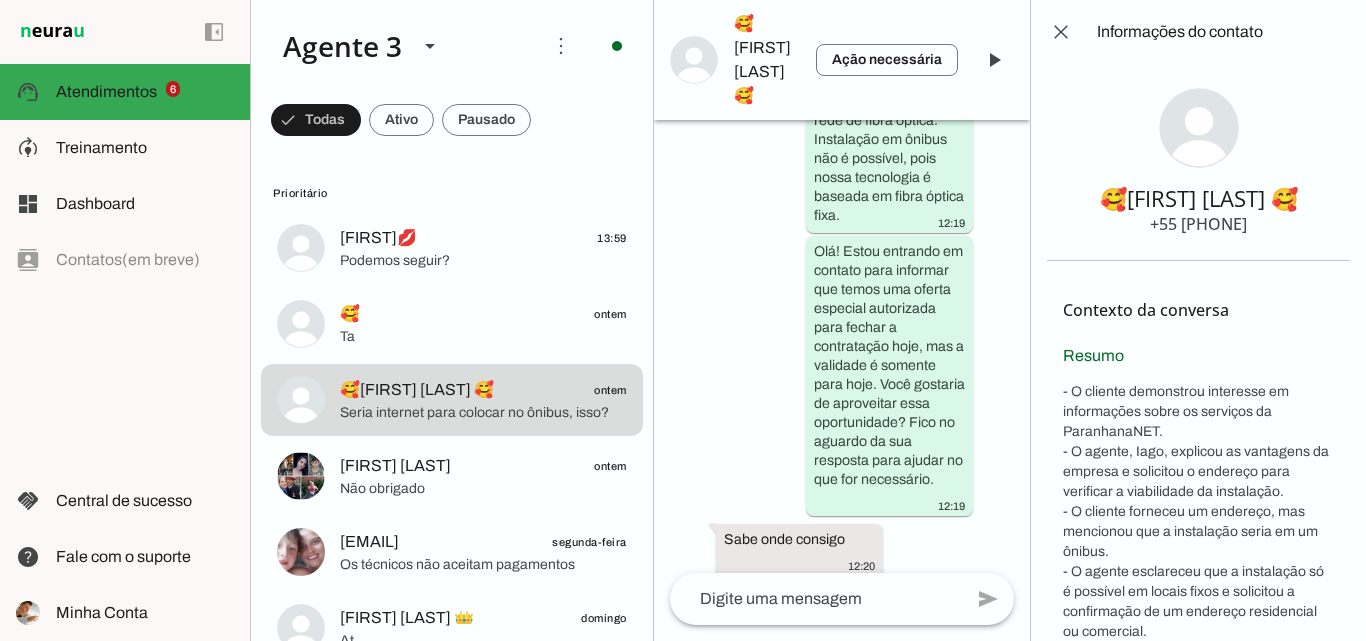 drag, startPoint x: 1127, startPoint y: 201, endPoint x: 1262, endPoint y: 230, distance: 138.07968 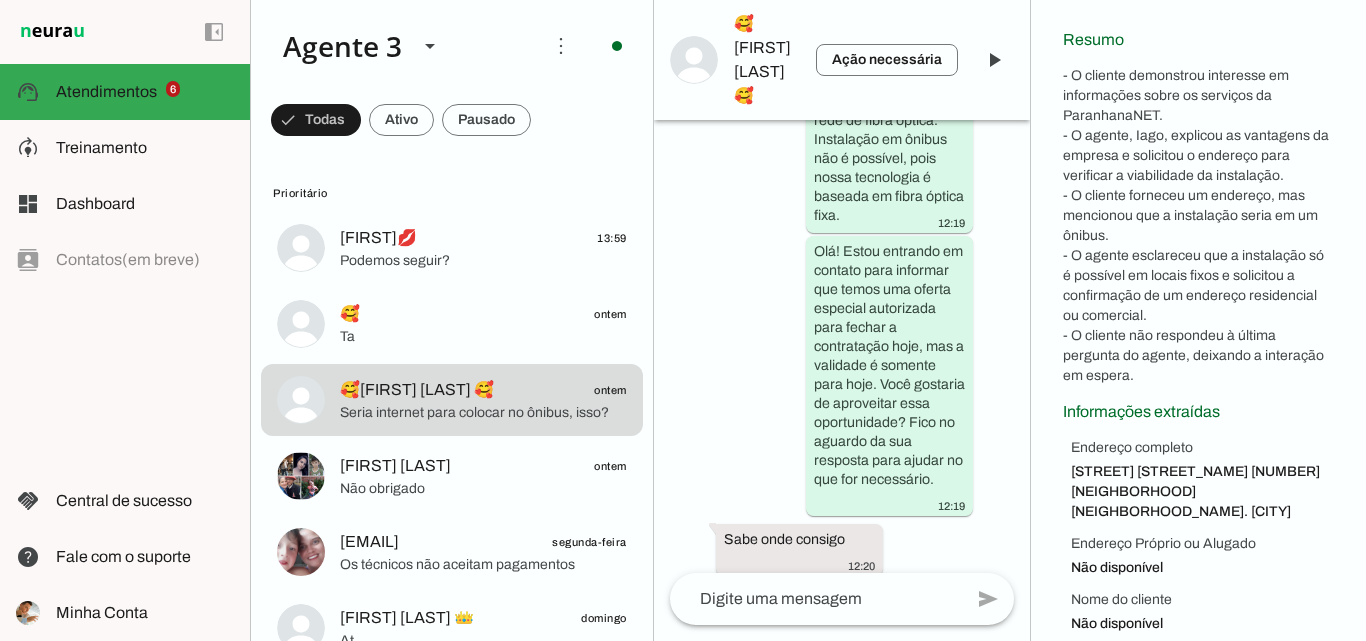 scroll, scrollTop: 432, scrollLeft: 0, axis: vertical 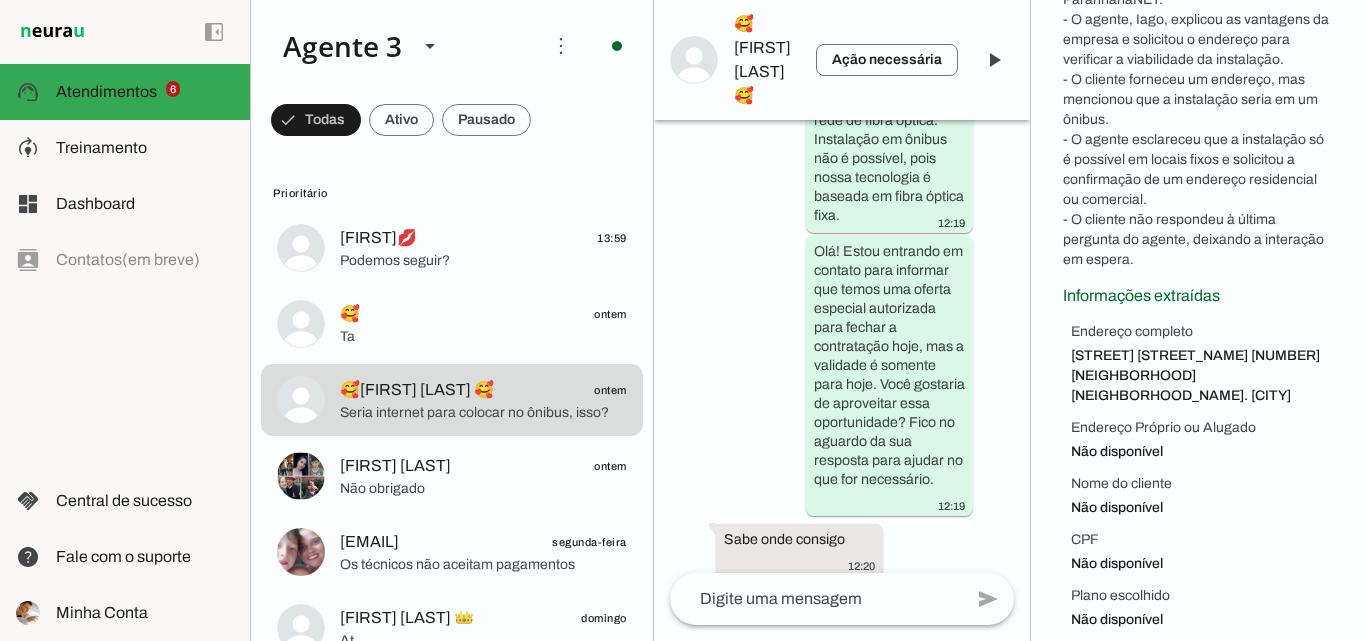 drag, startPoint x: 1068, startPoint y: 353, endPoint x: 1282, endPoint y: 374, distance: 215.02791 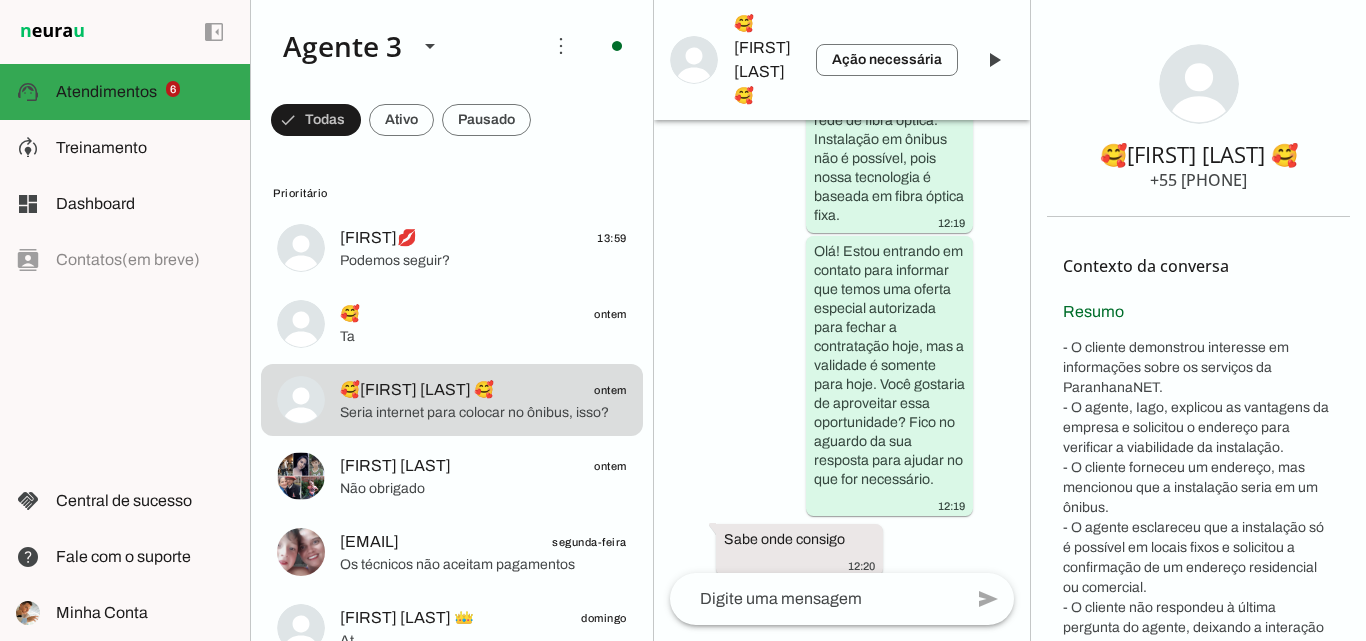scroll, scrollTop: 0, scrollLeft: 0, axis: both 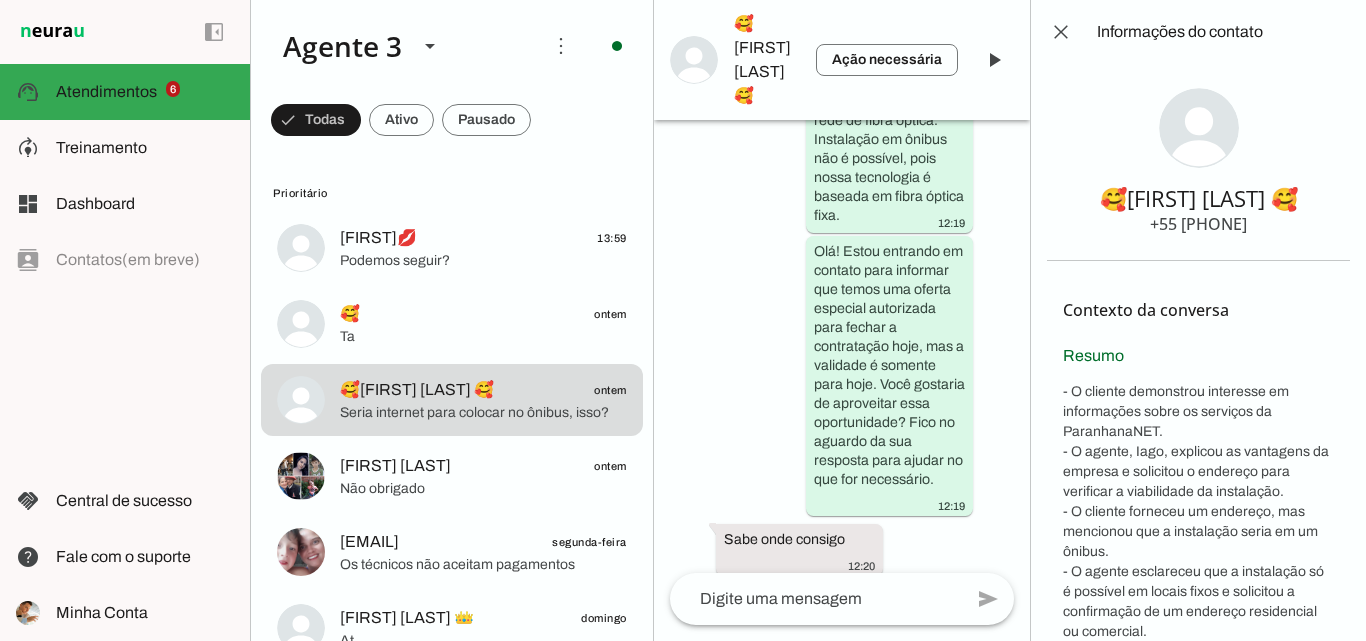 click on "🥰Aline Amaral 🥰
+55 5193571146" at bounding box center [1198, 162] 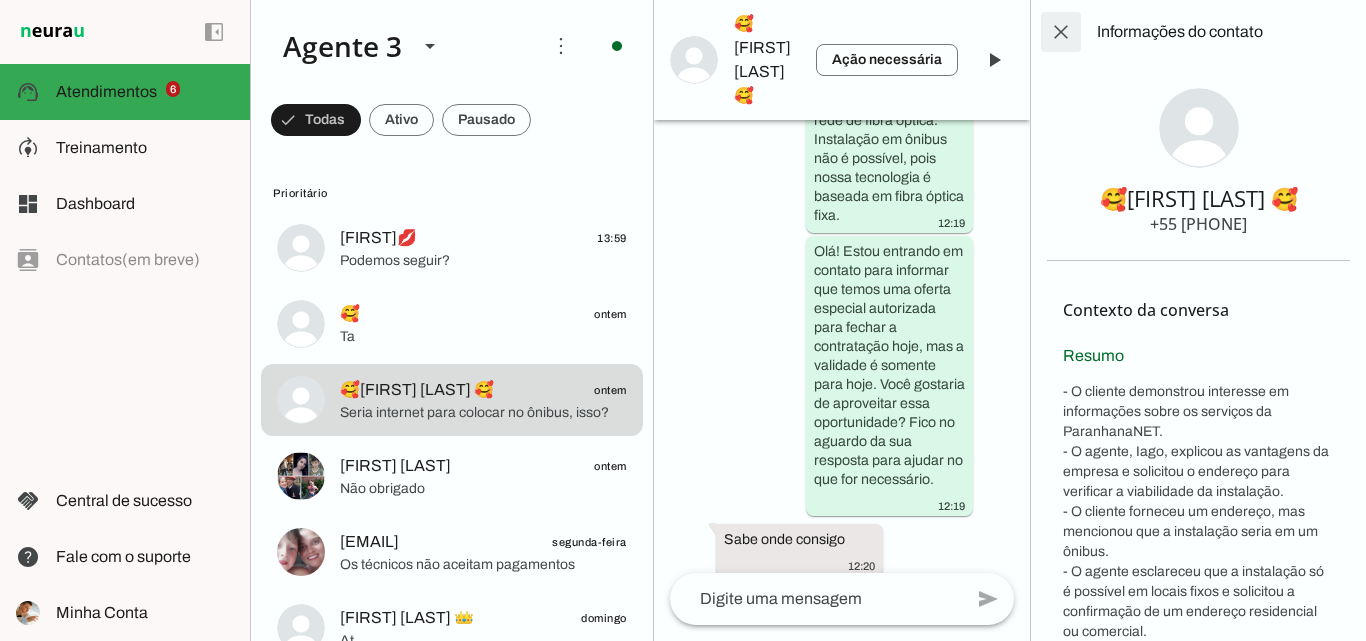 click at bounding box center (1061, 32) 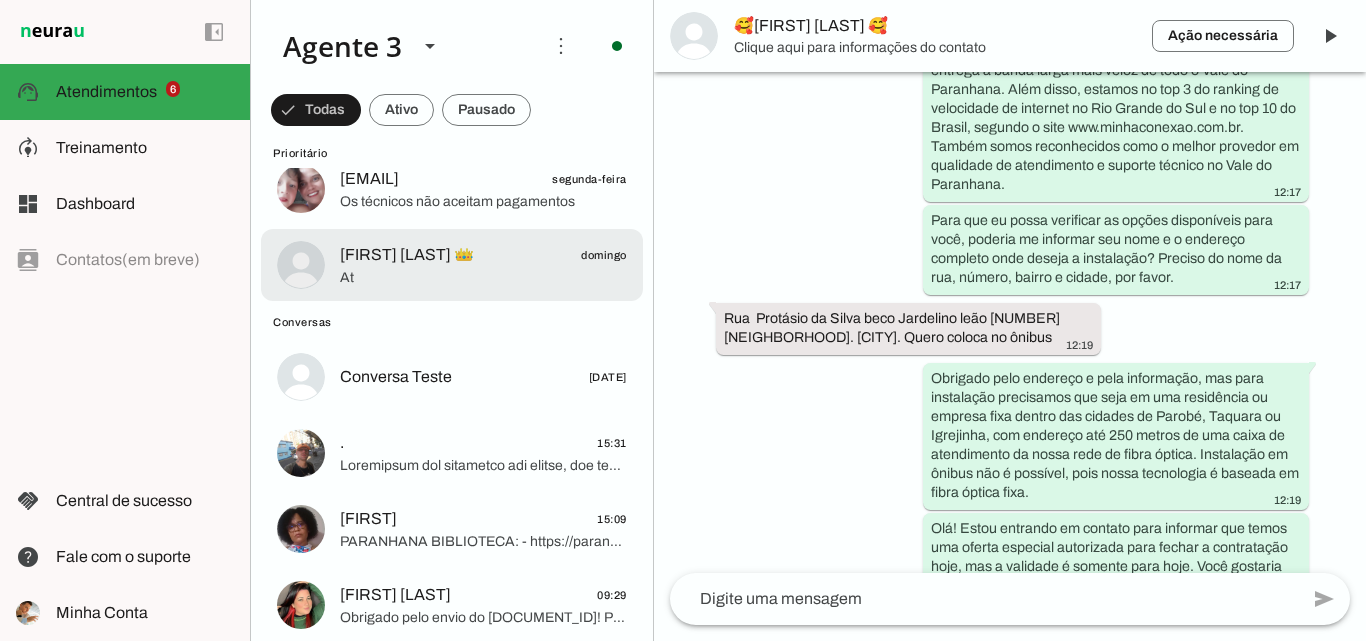 scroll, scrollTop: 400, scrollLeft: 0, axis: vertical 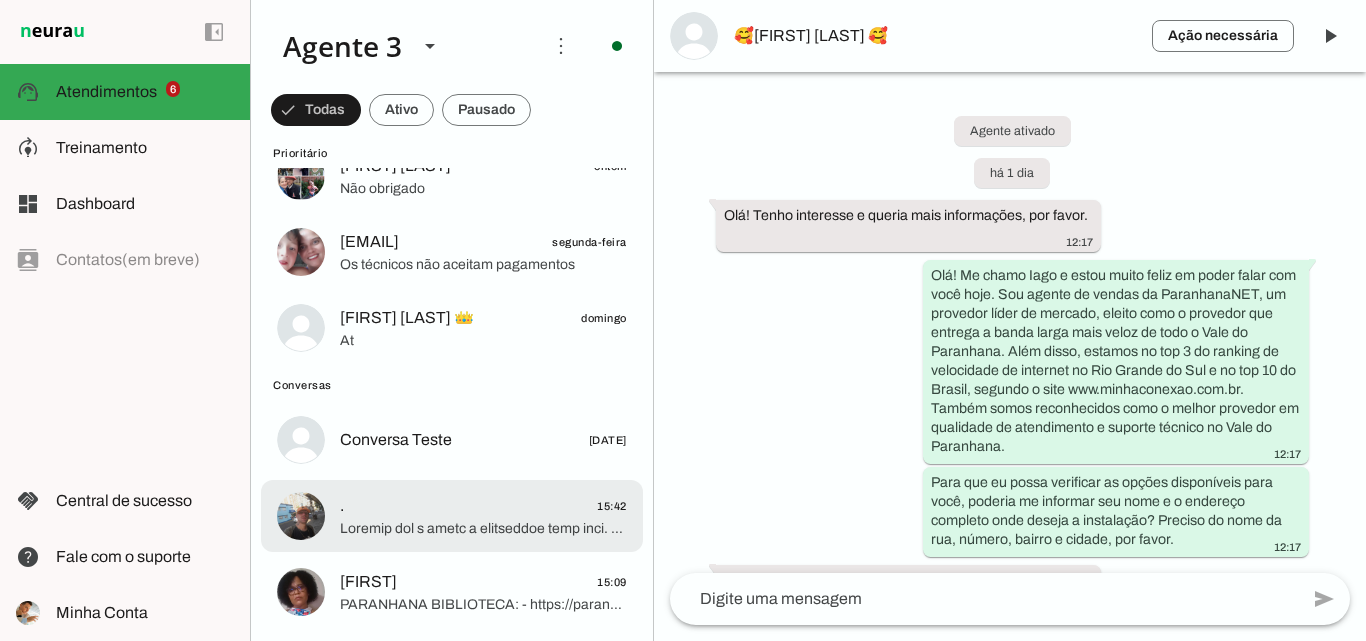 click 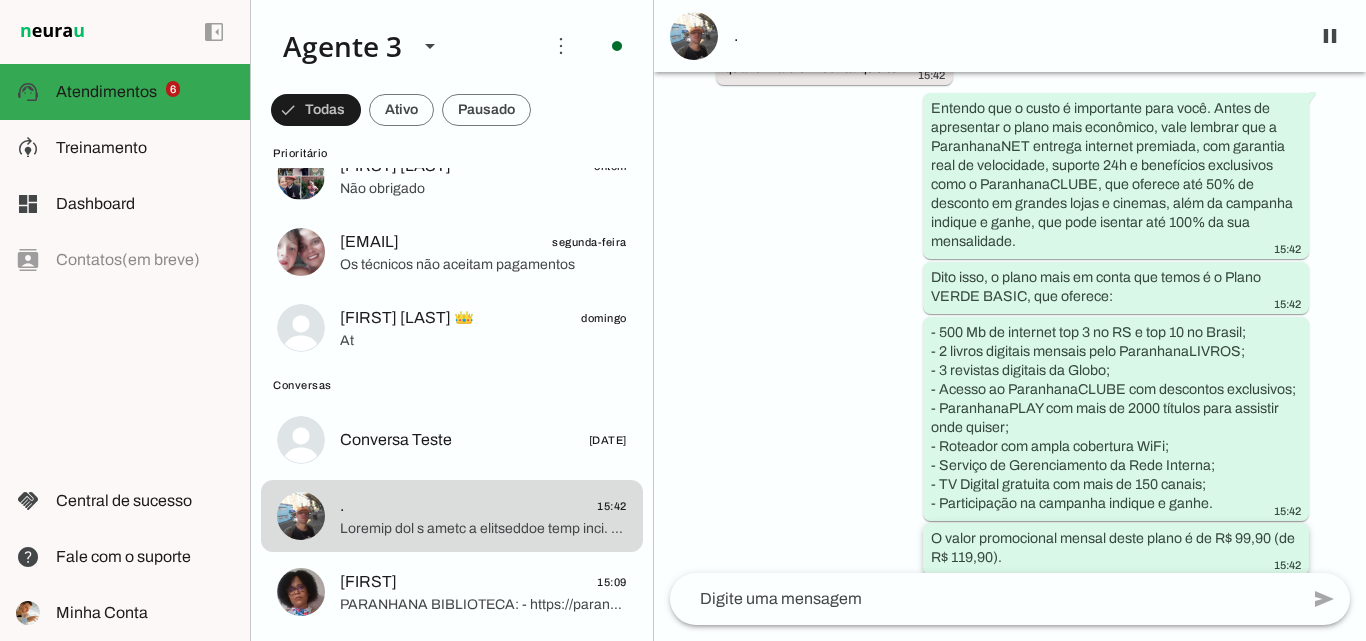 scroll, scrollTop: 1512, scrollLeft: 0, axis: vertical 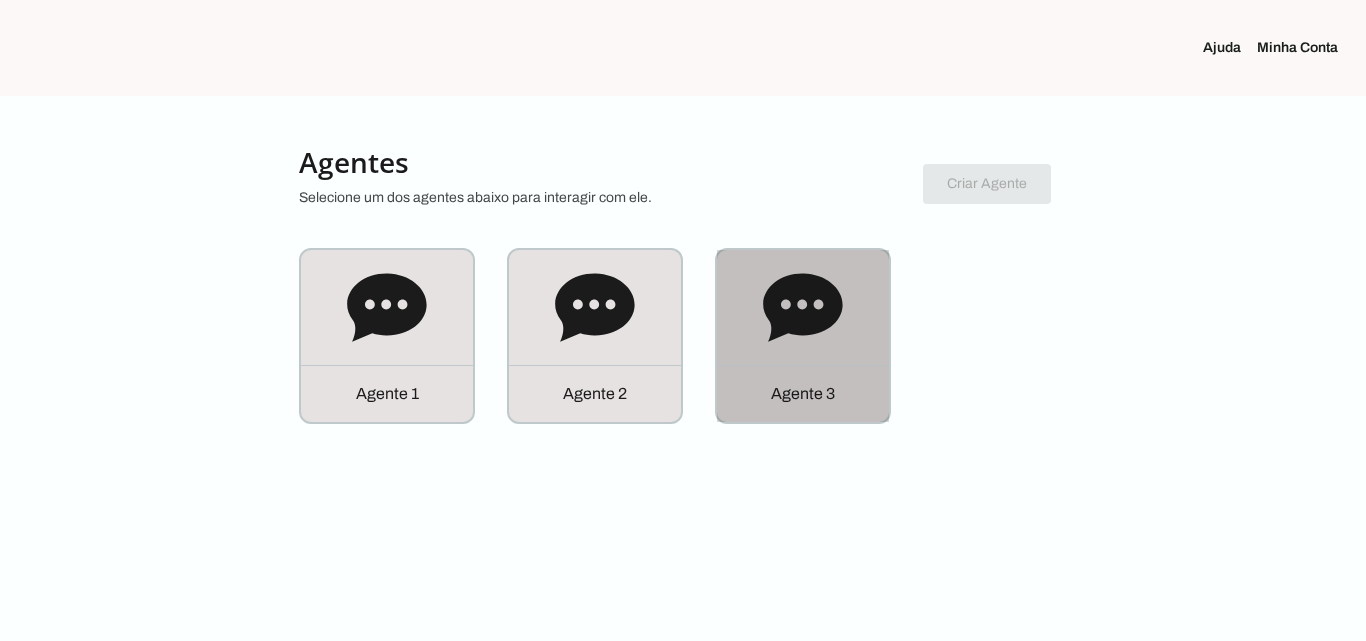 click on "Agente 3" 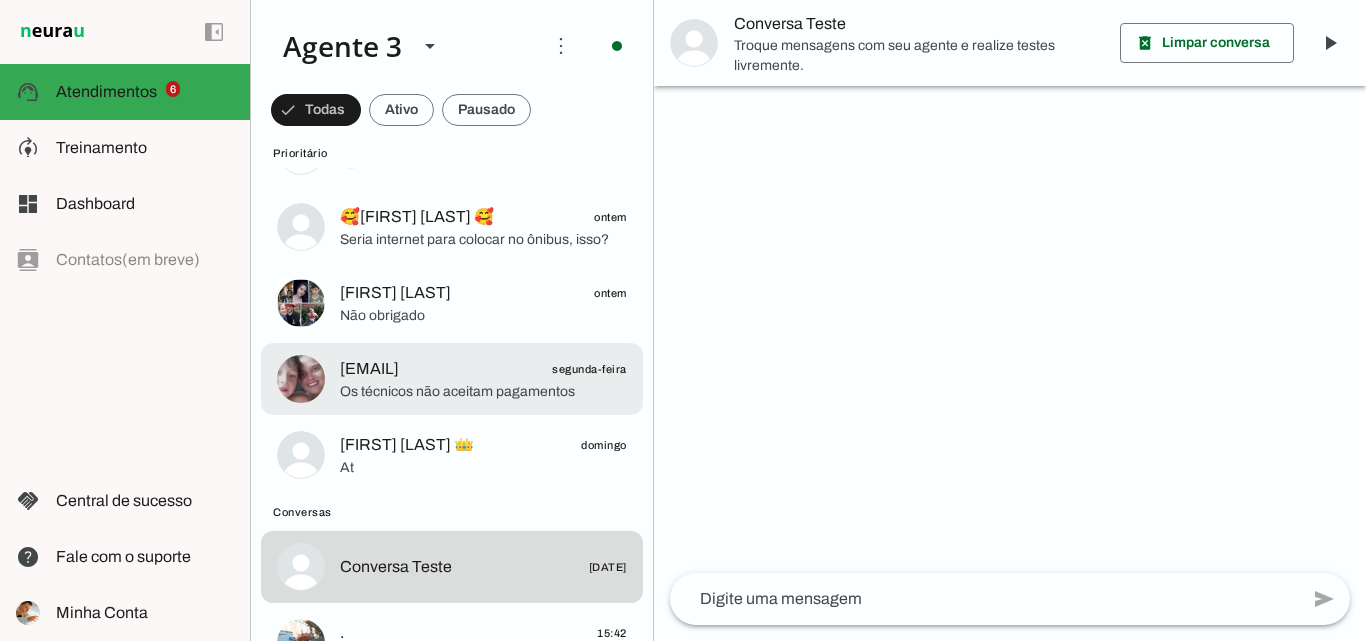 scroll, scrollTop: 200, scrollLeft: 0, axis: vertical 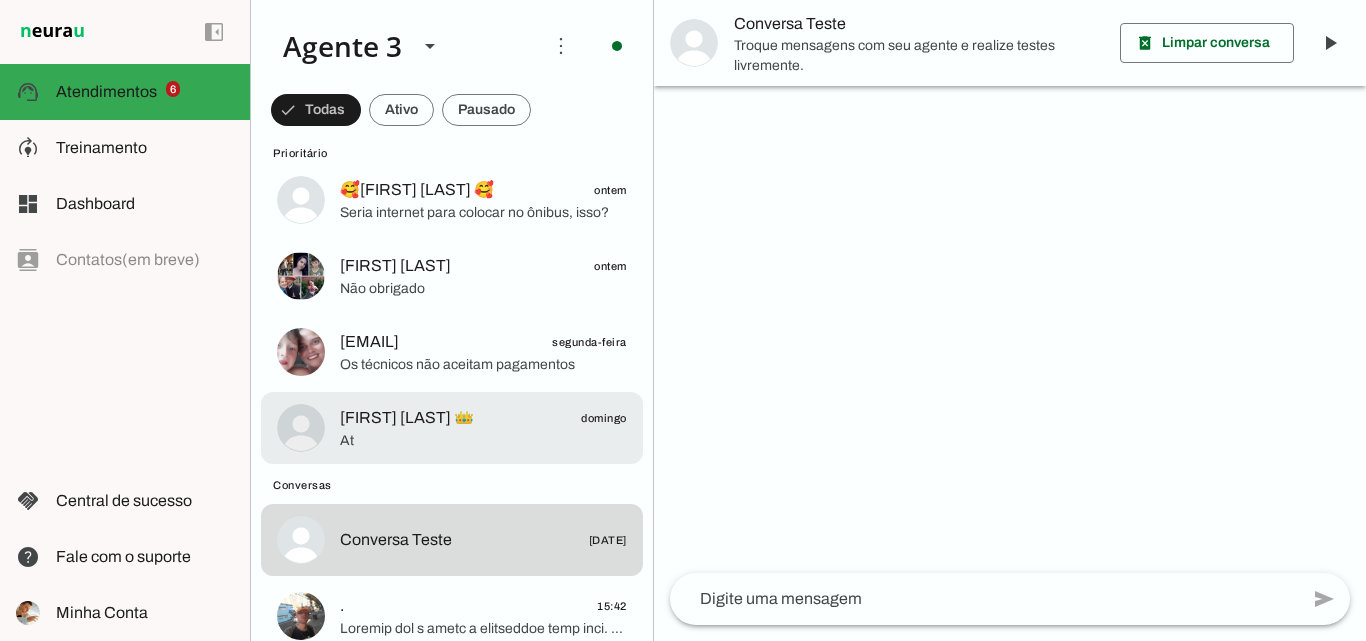click on "[FIRST] [LAST] 👑
[DAY]" 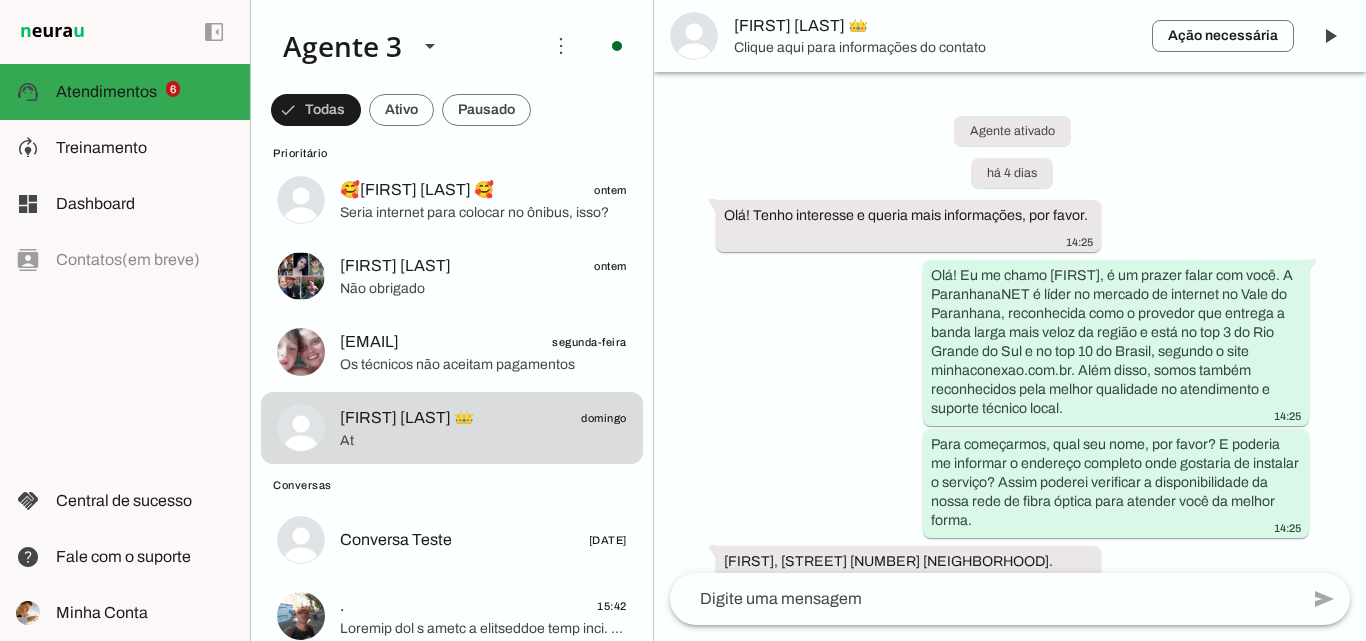 scroll, scrollTop: 479, scrollLeft: 0, axis: vertical 